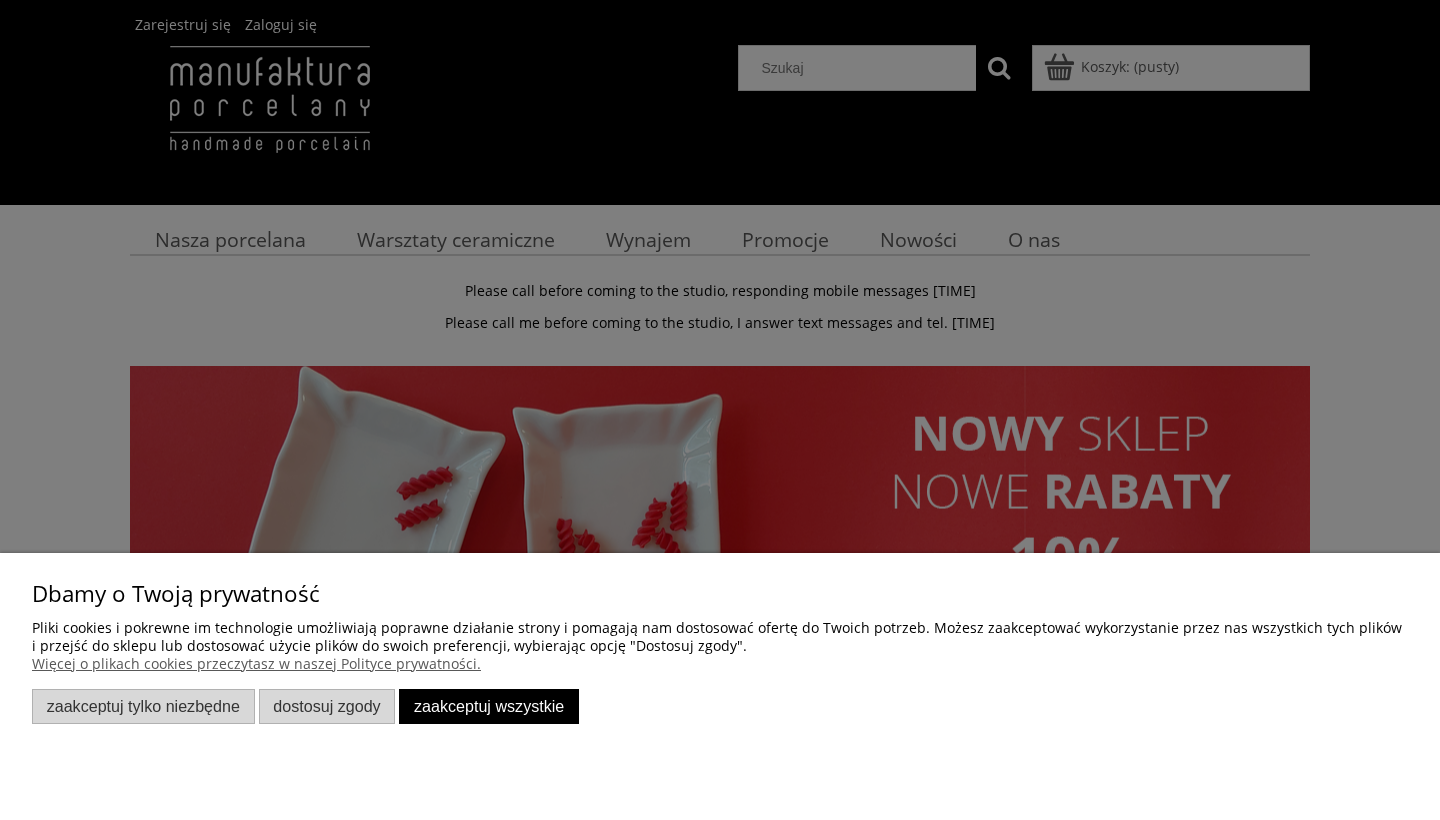 scroll, scrollTop: 0, scrollLeft: 0, axis: both 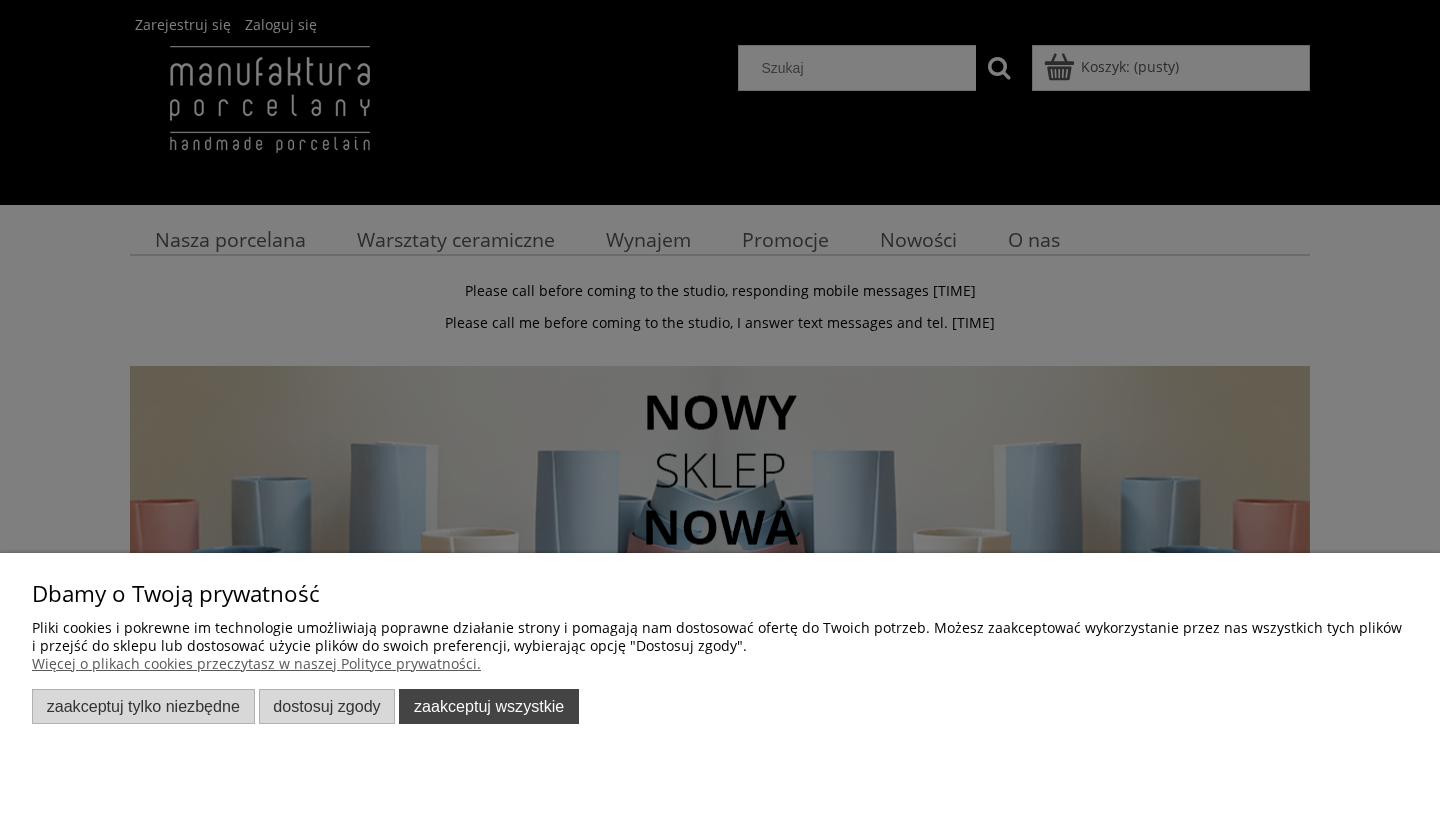 click on "Zaakceptuj wszystkie" at bounding box center (489, 706) 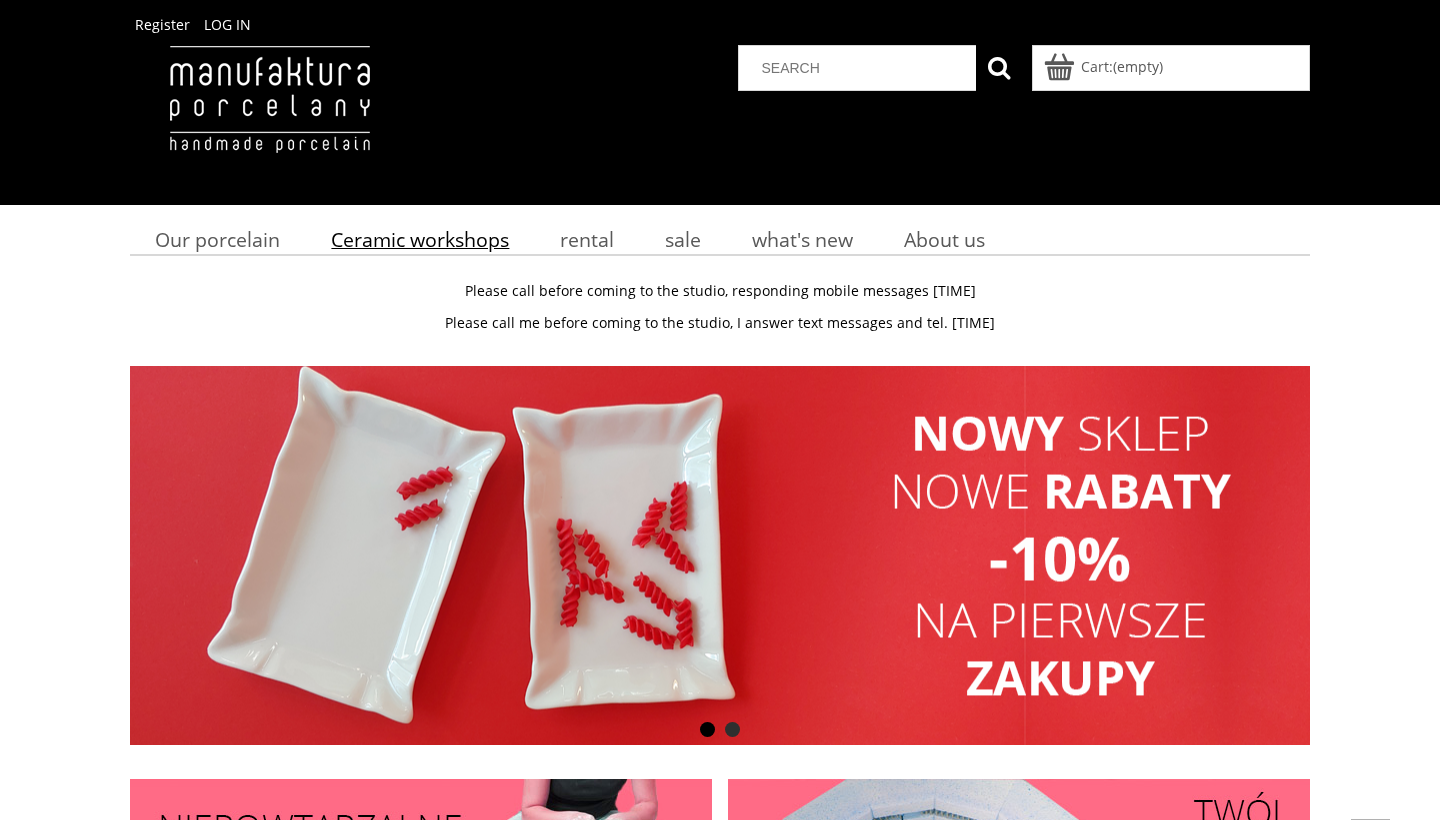 click on "Ceramic workshops" at bounding box center (420, 239) 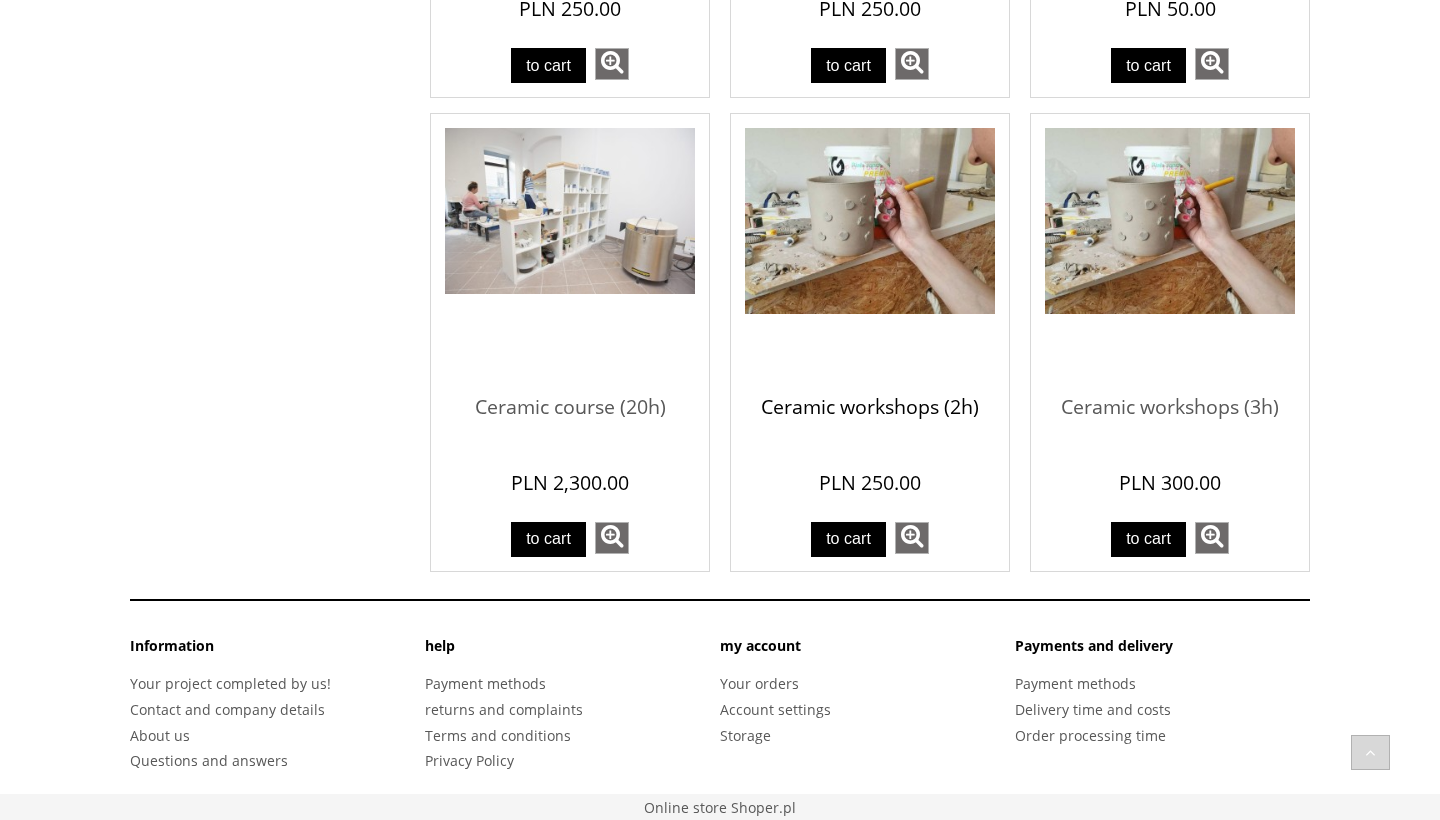 scroll, scrollTop: 1479, scrollLeft: 0, axis: vertical 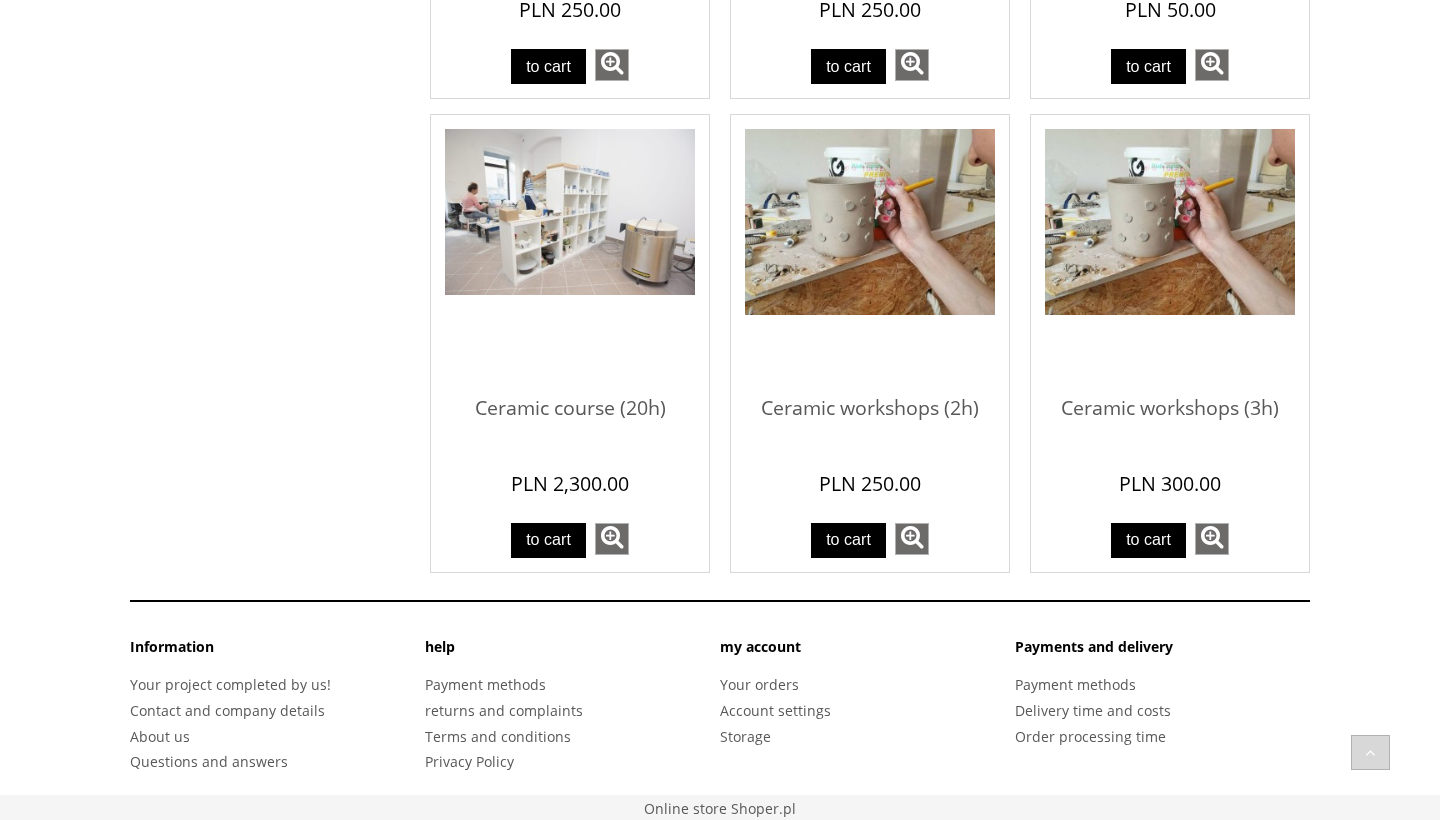 click at bounding box center (870, 254) 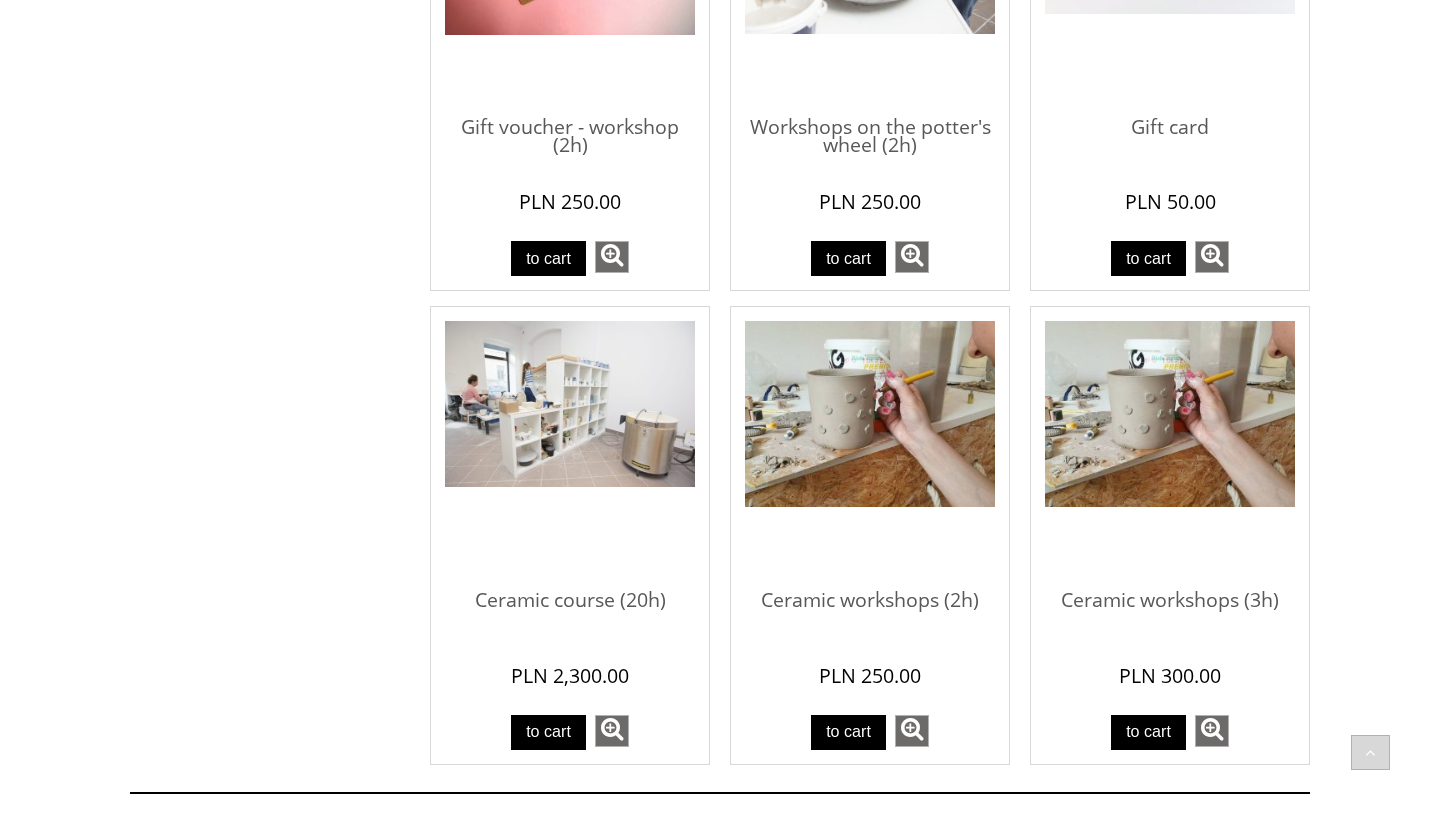 scroll, scrollTop: 1288, scrollLeft: 0, axis: vertical 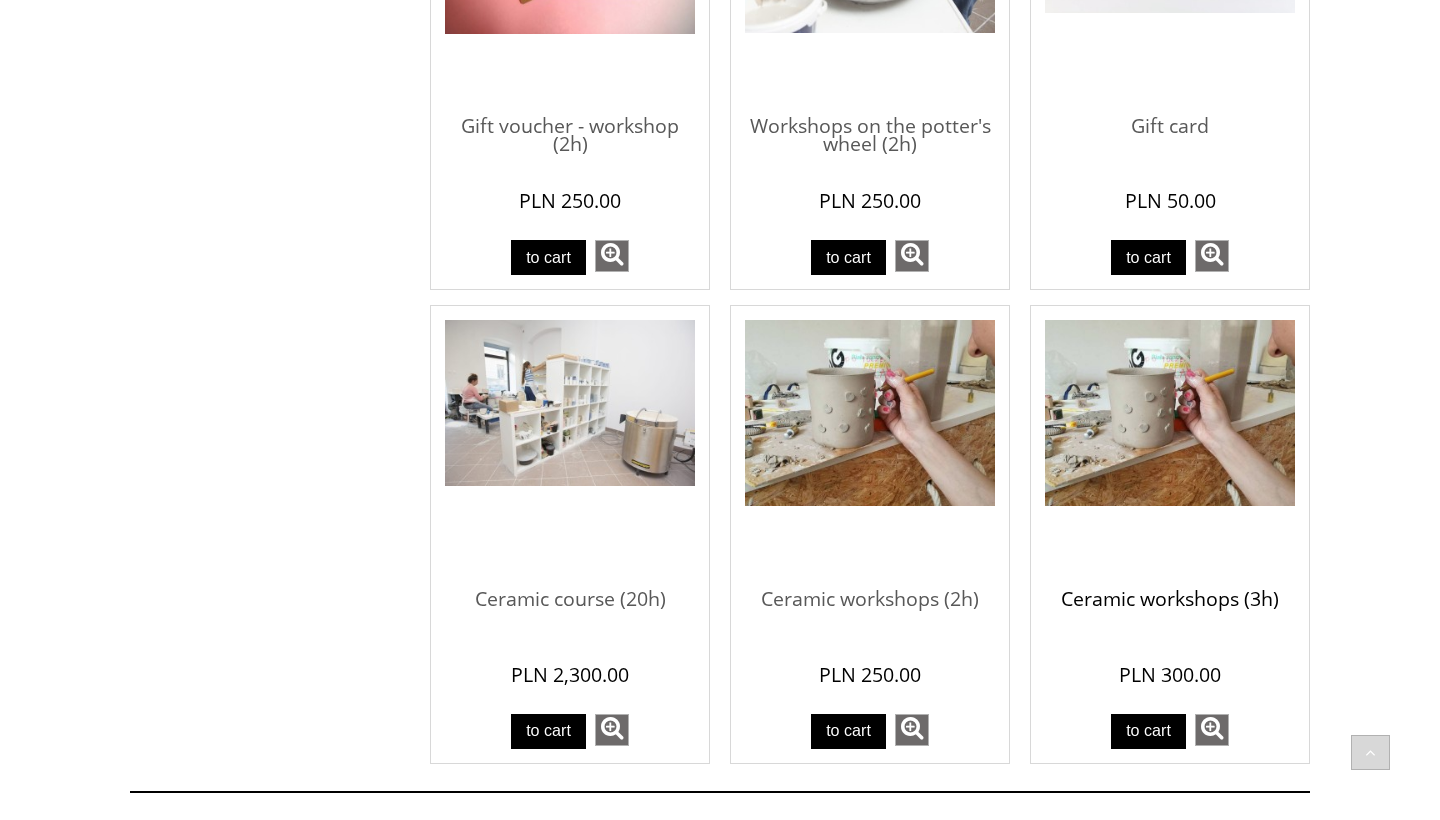 click on "Ceramic workshops (3h)" at bounding box center [1170, 600] 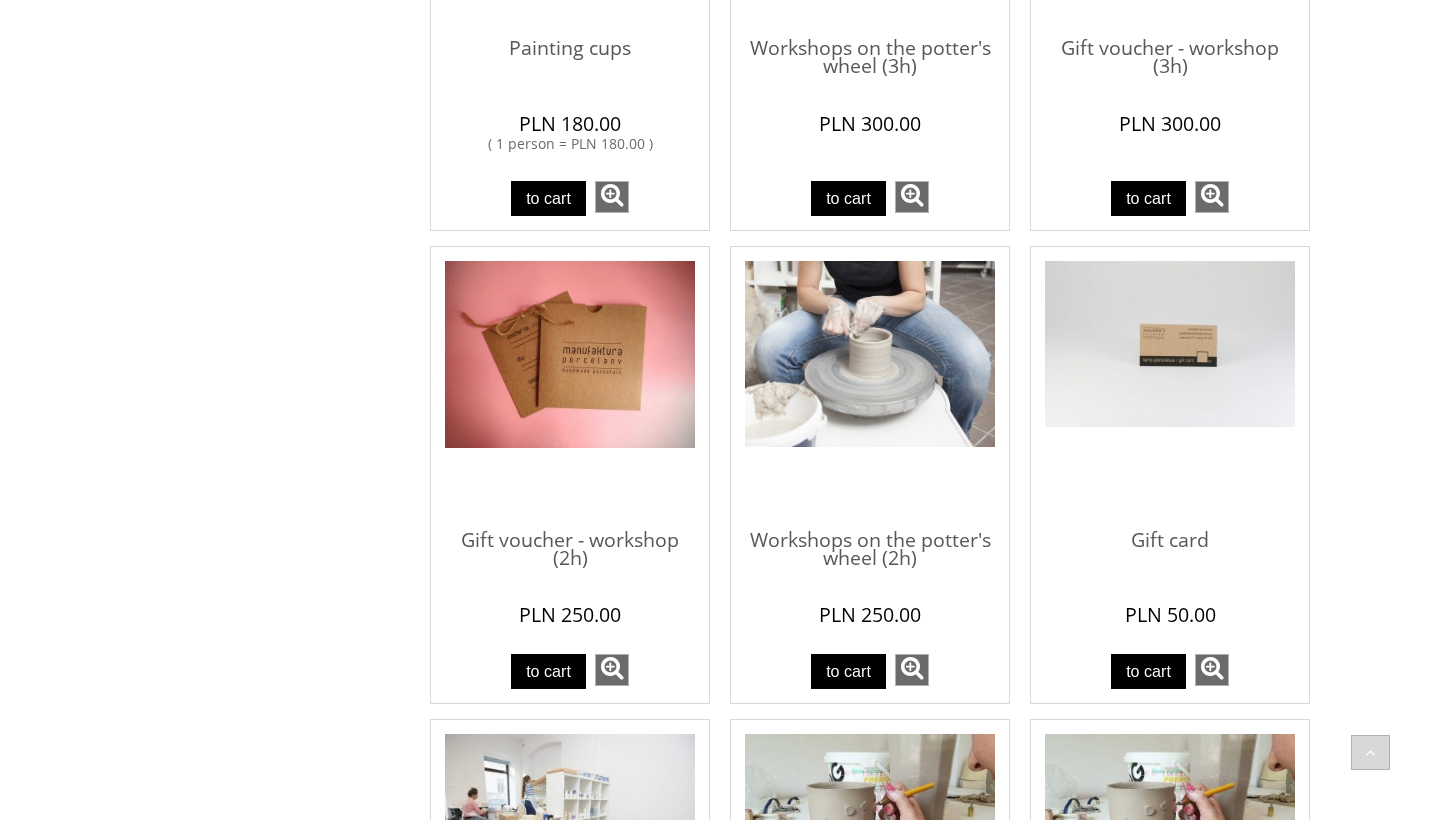 scroll, scrollTop: 841, scrollLeft: 0, axis: vertical 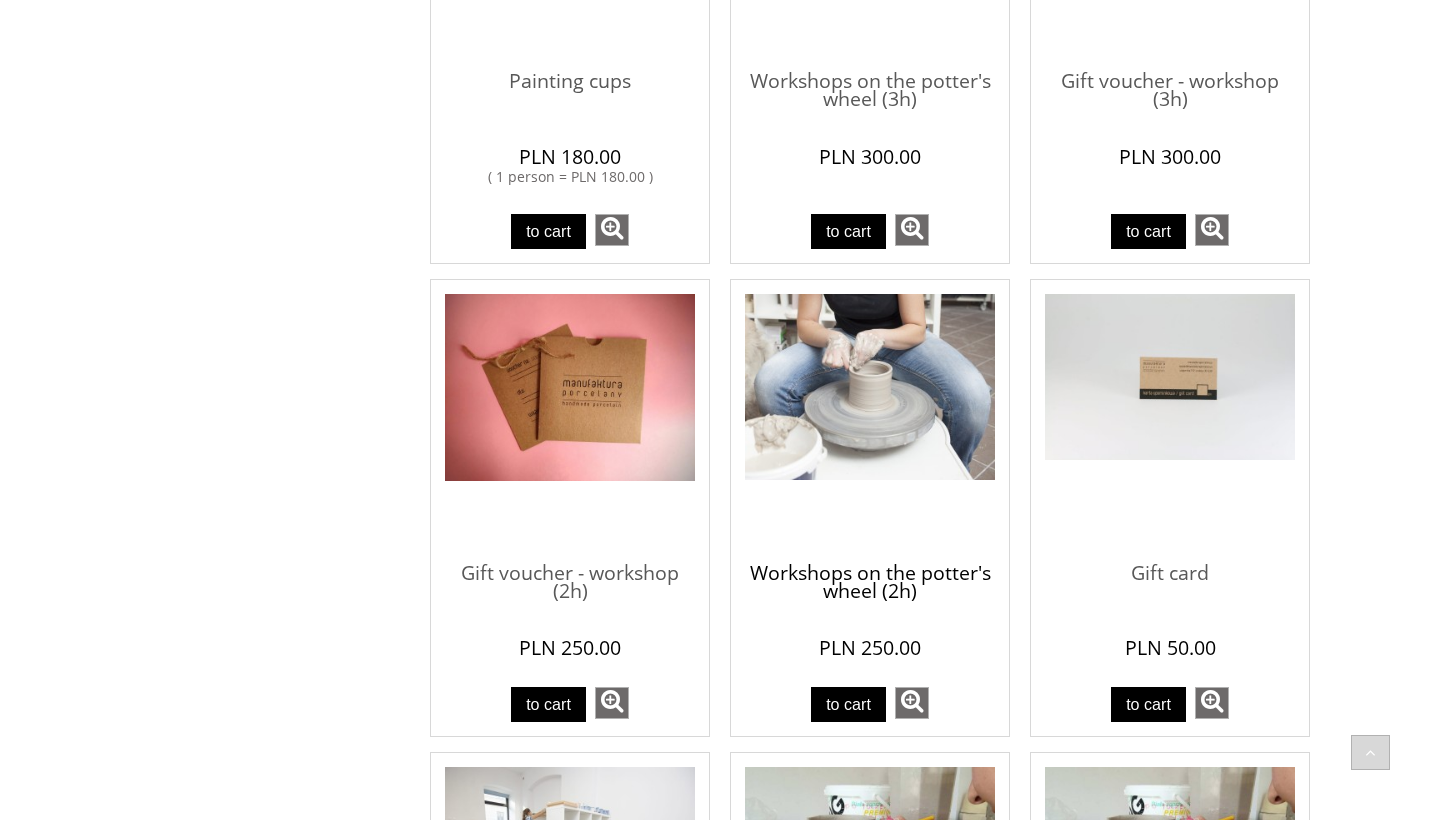 click on "Workshops on the potter's wheel (2h)" at bounding box center (870, 574) 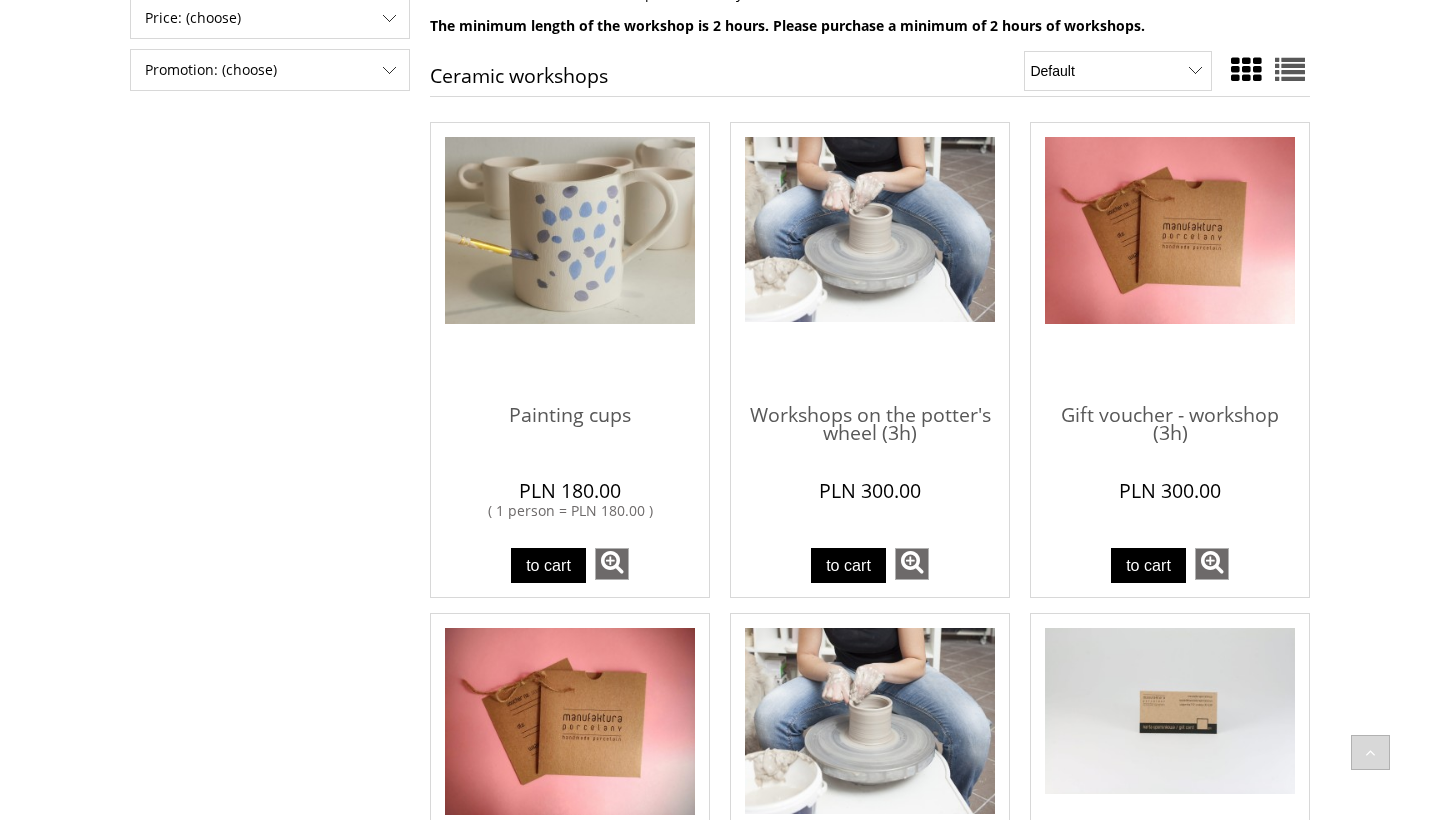 scroll, scrollTop: 251, scrollLeft: 0, axis: vertical 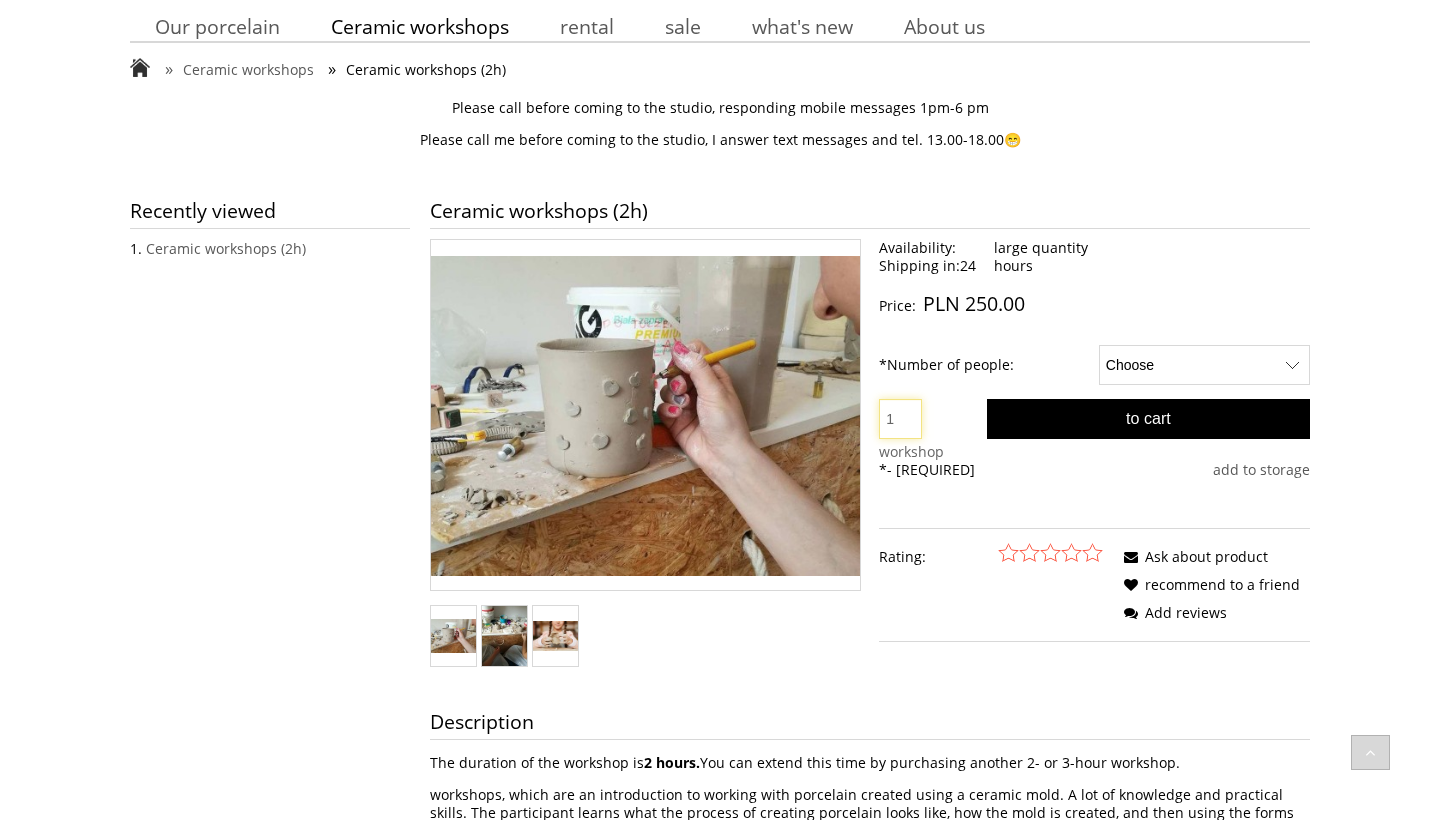 click on "1" at bounding box center [900, 419] 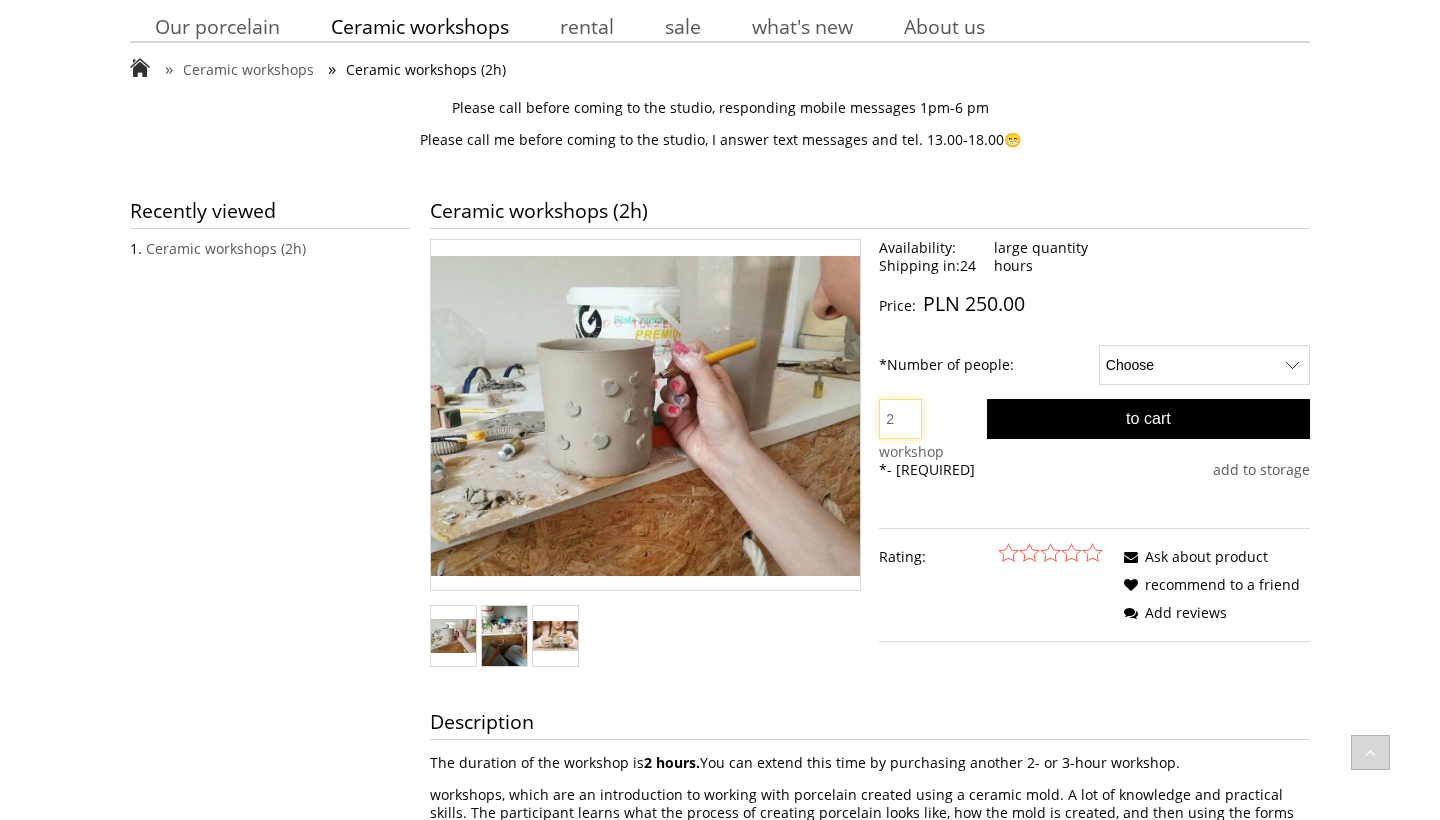 type on "2" 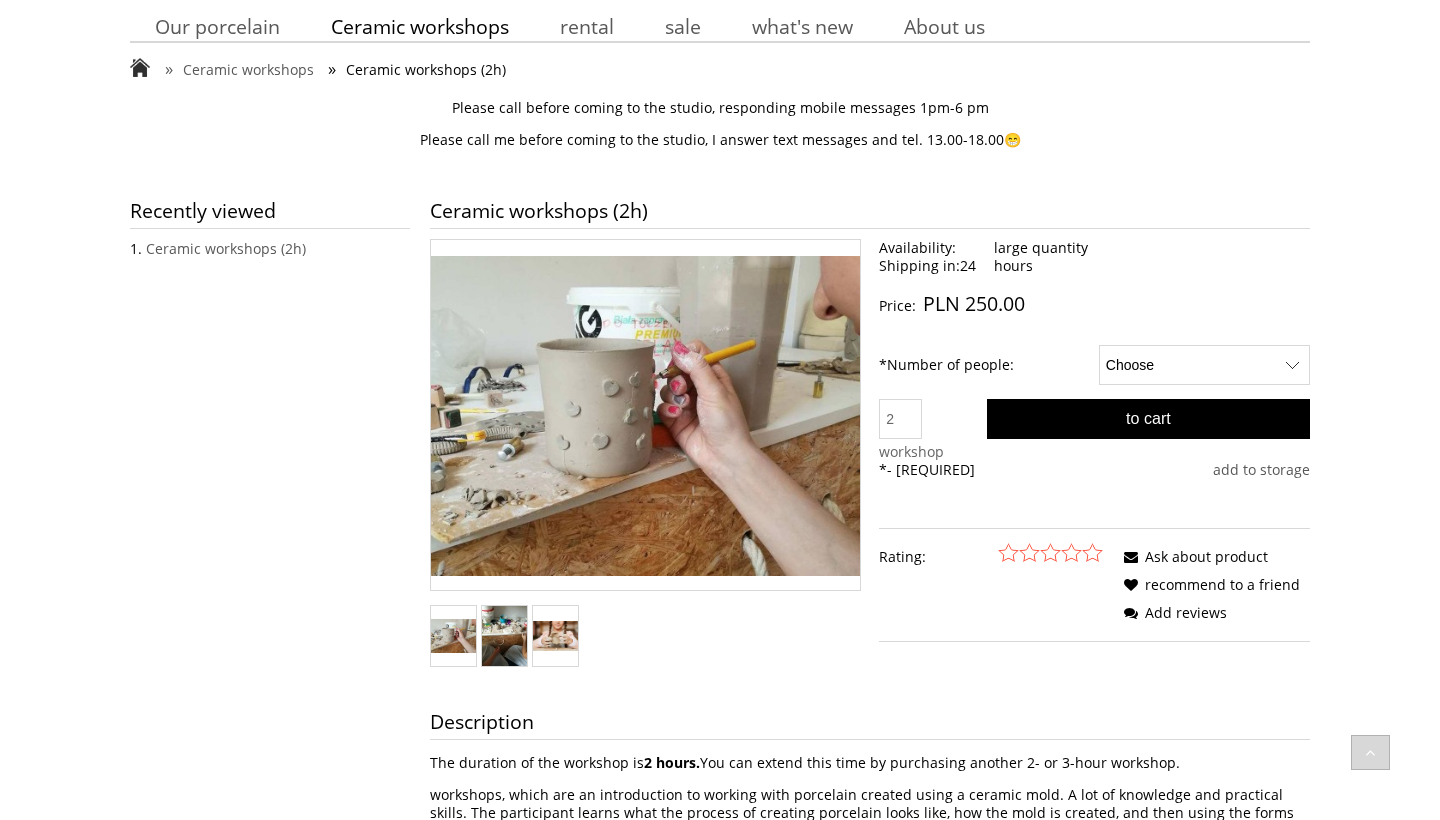 click on "Ceramic workshops (2h)" at bounding box center (870, 210) 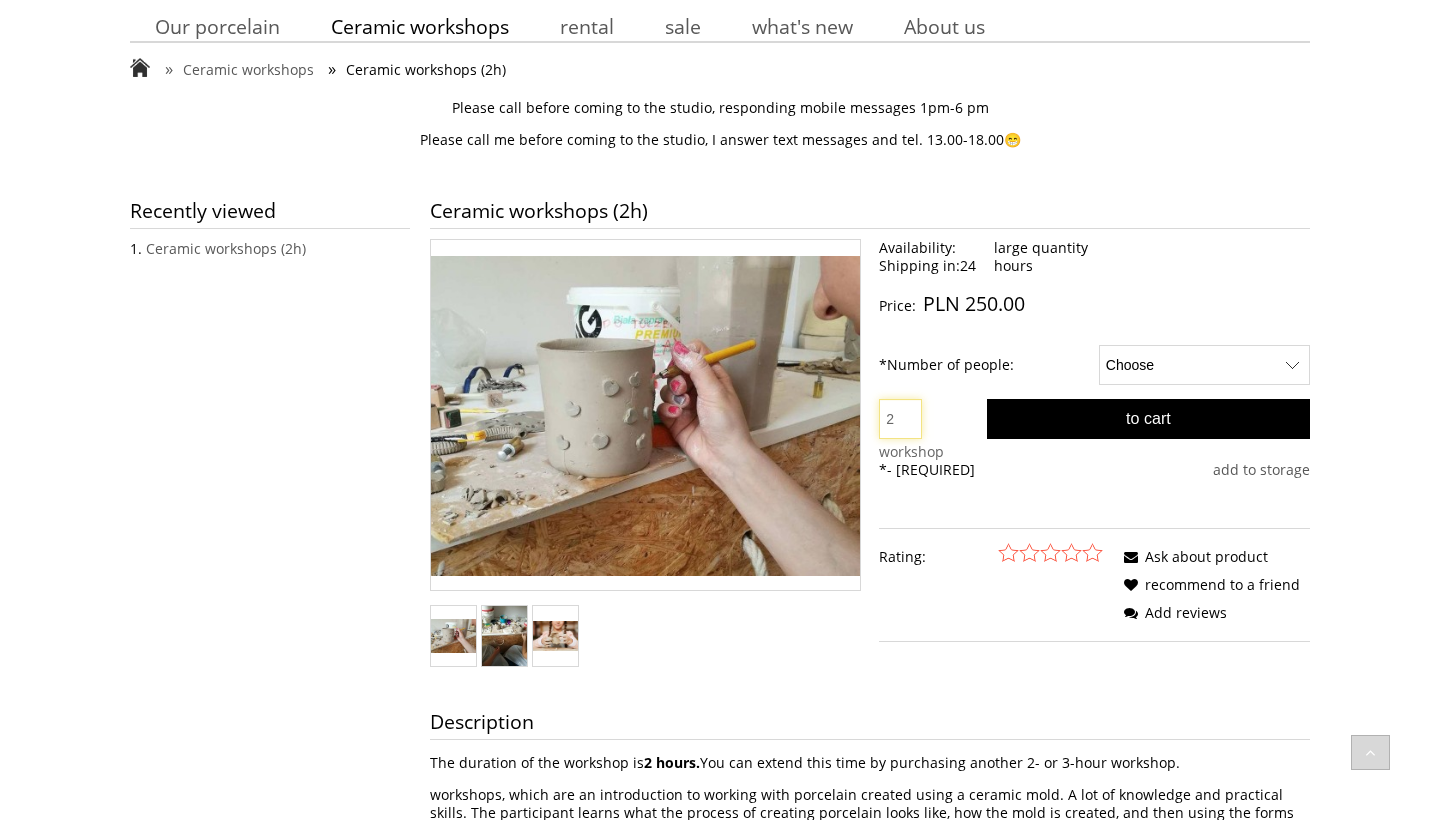 click on "2" at bounding box center [900, 419] 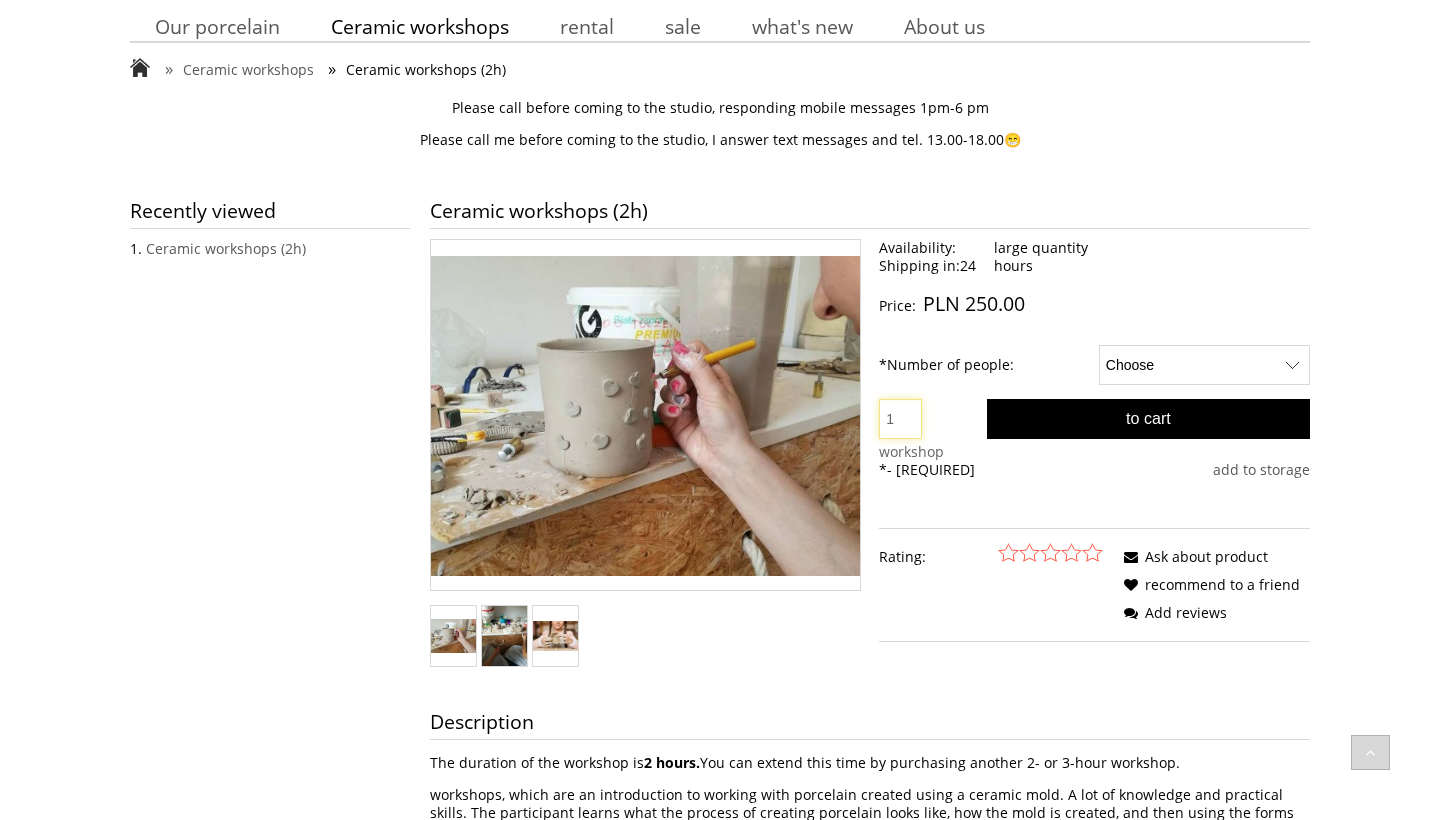 type on "1" 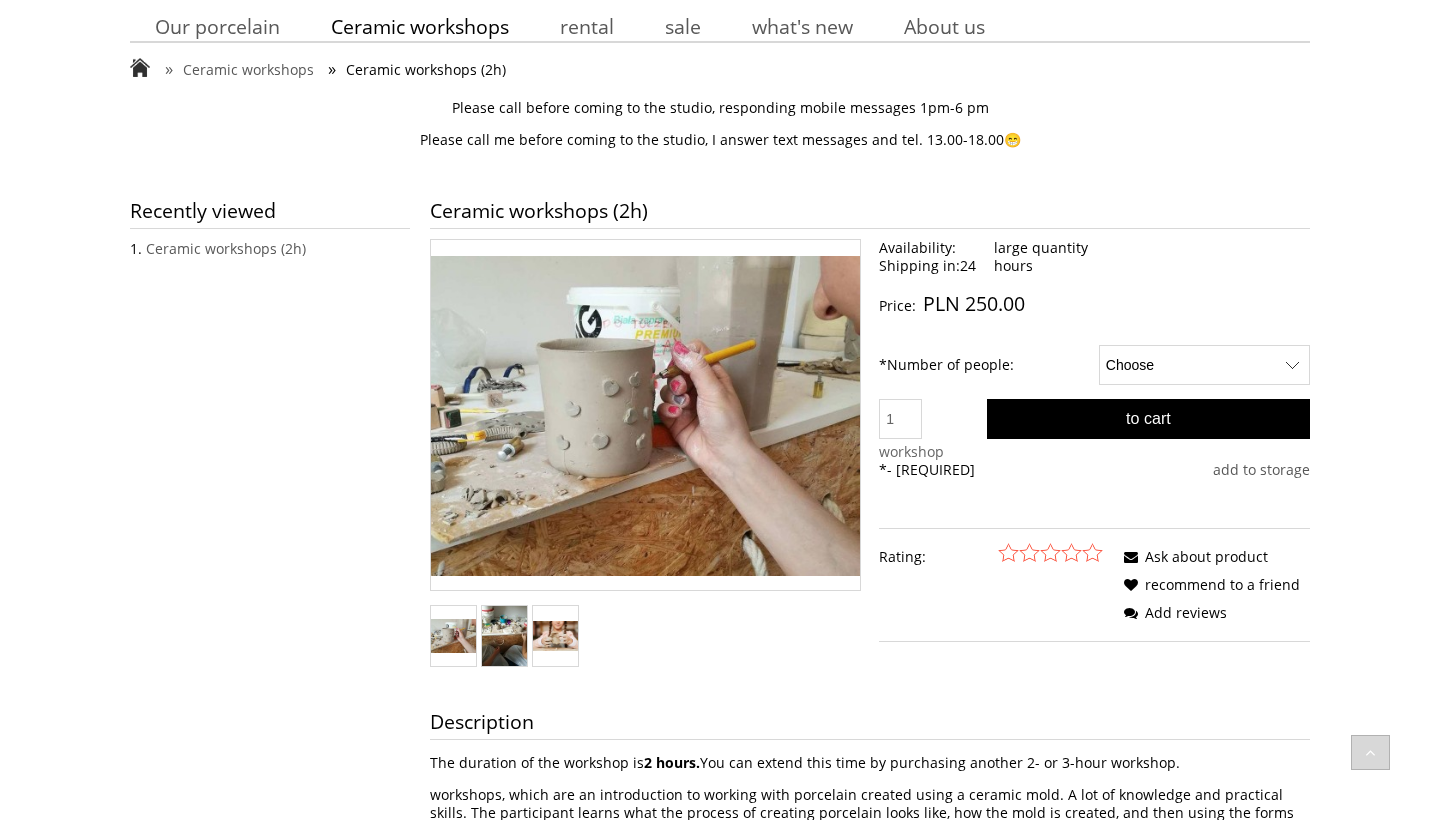 click on "*  Number of people:" at bounding box center [946, 365] 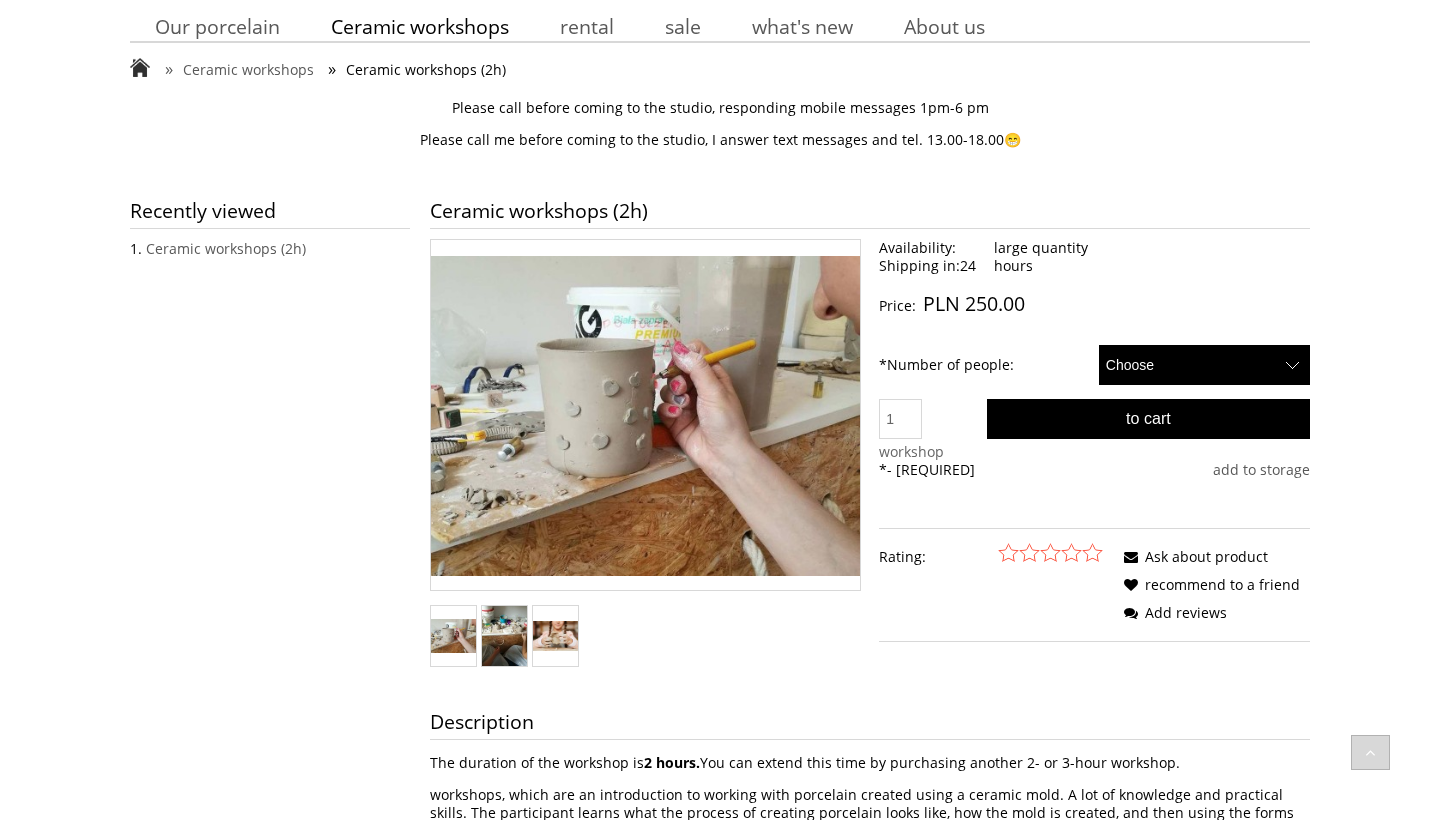 select on "51" 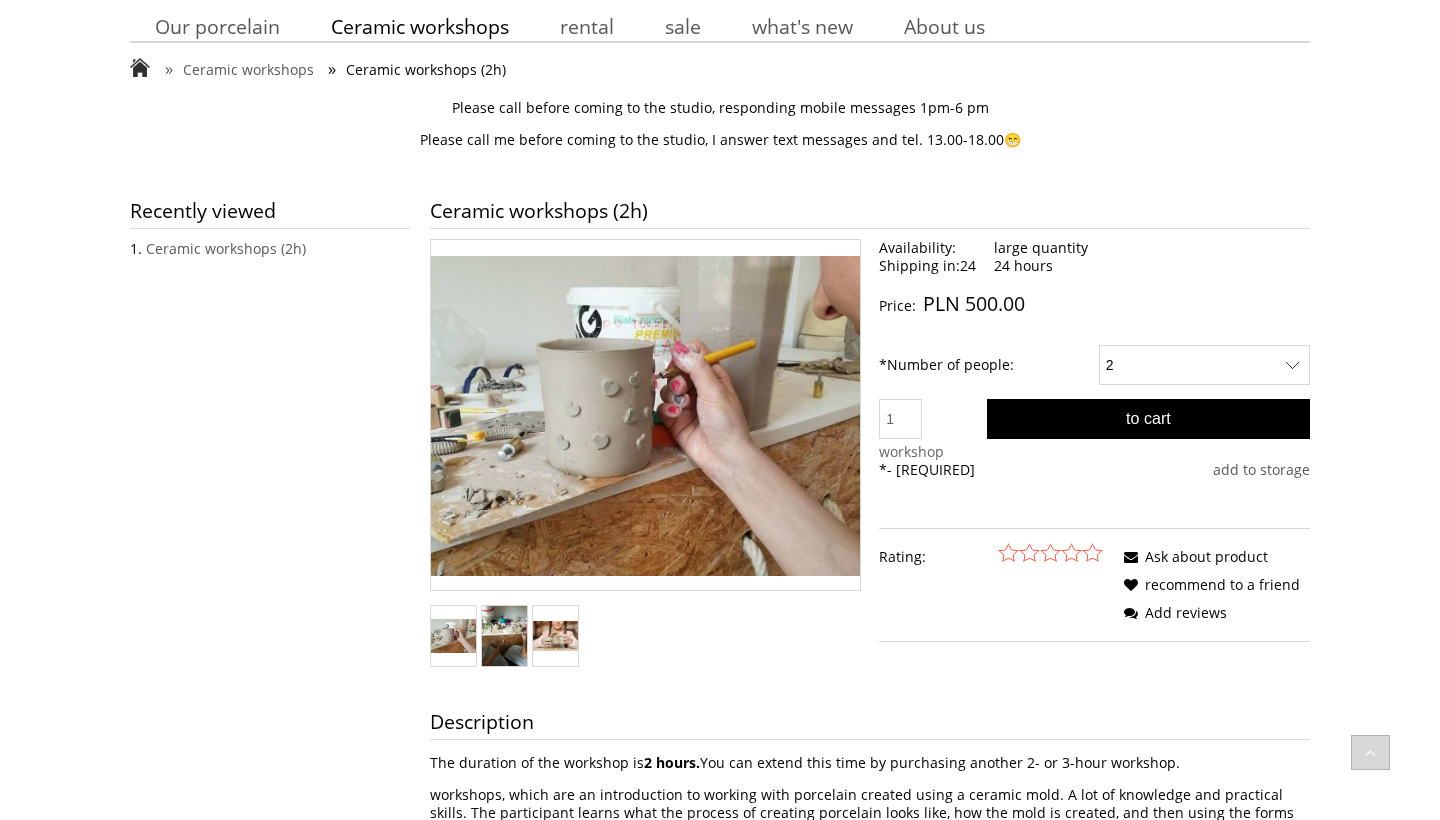 click on "Ceramic workshops (2h)" at bounding box center (870, 210) 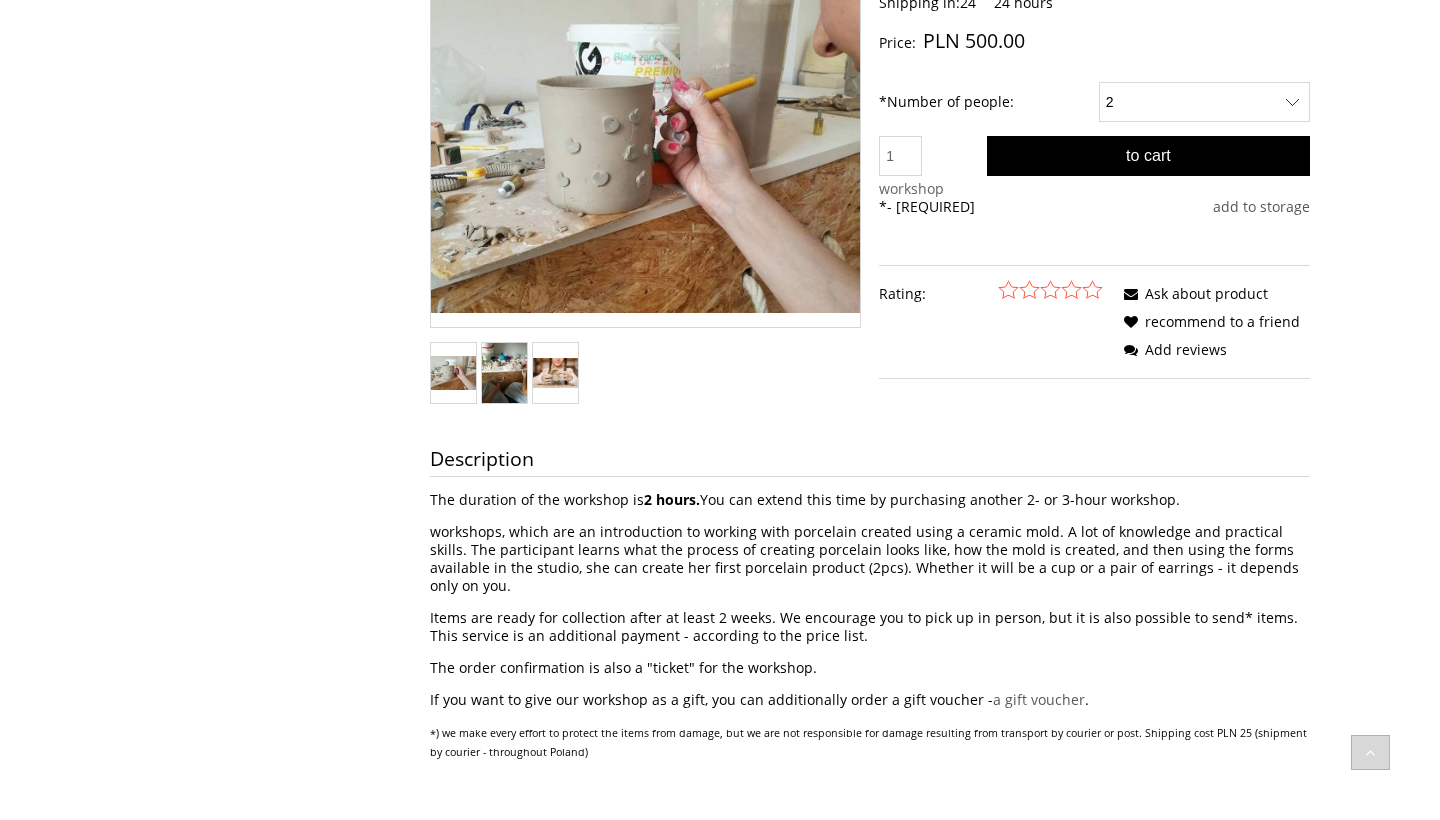 scroll, scrollTop: 507, scrollLeft: 0, axis: vertical 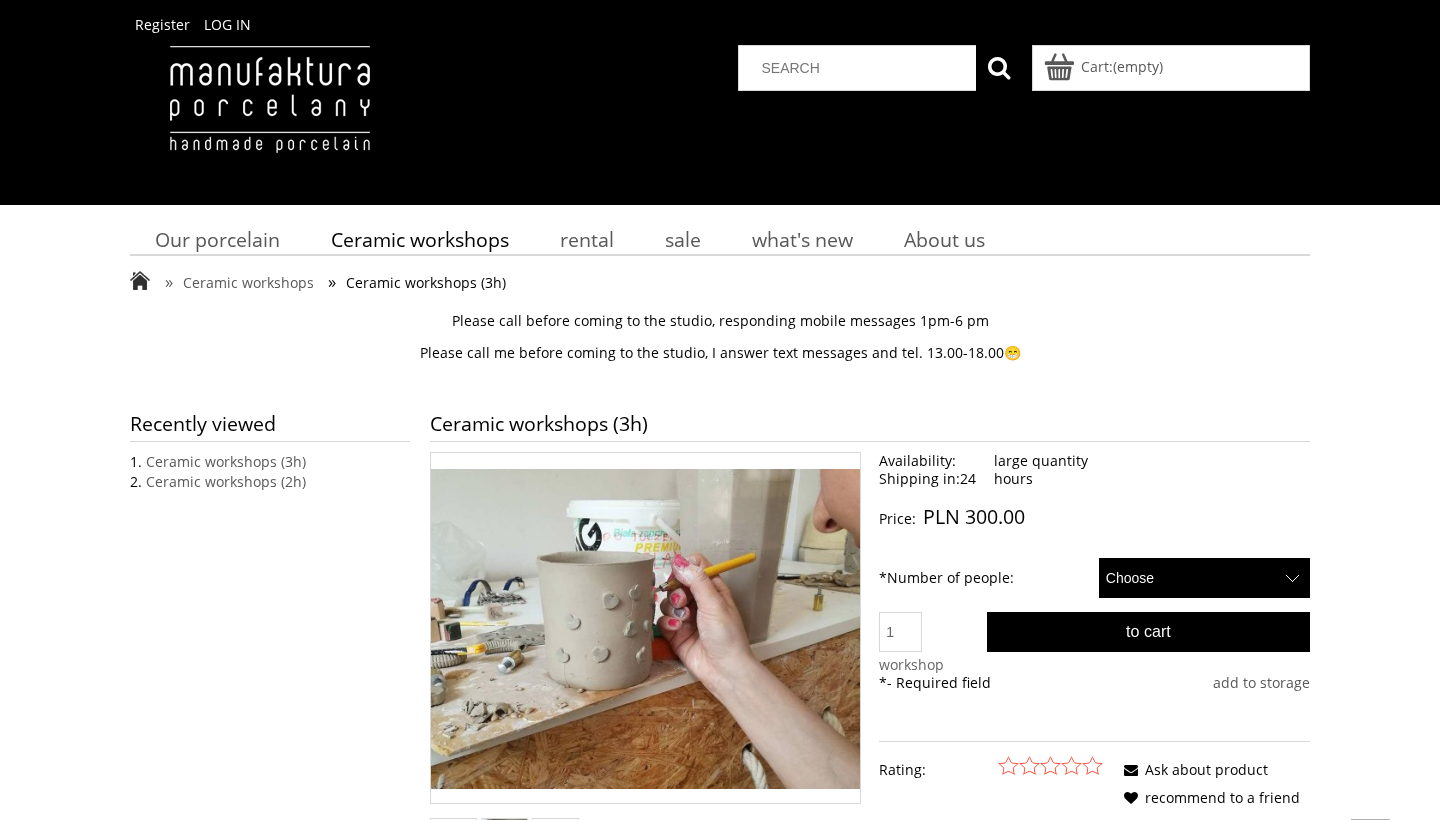 select on "51" 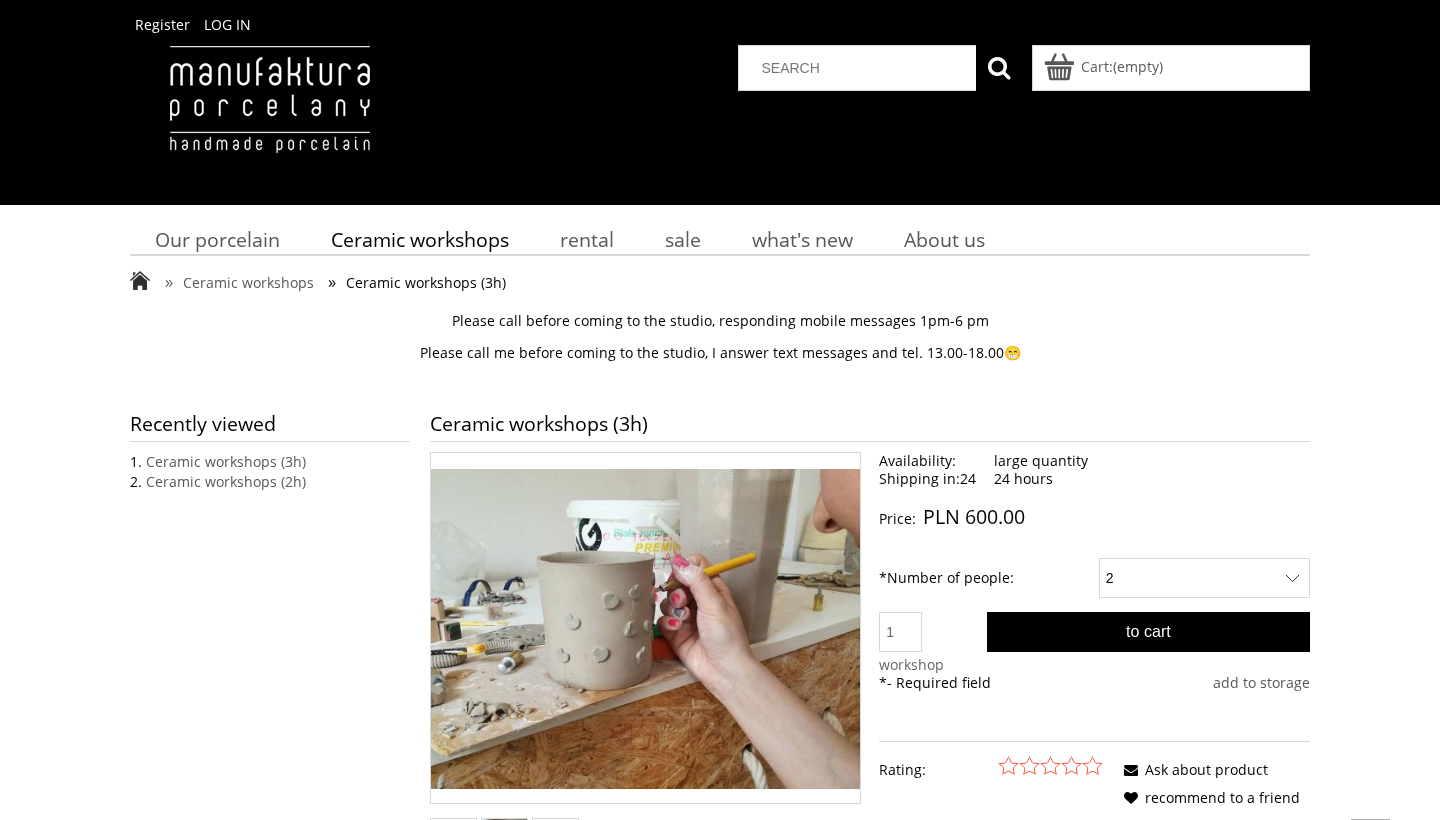 click on "Price:  PLN 600.00
Cena regularna:
*  Number of people: Choose 1 2 ilość 1 workshop" at bounding box center [1094, 684] 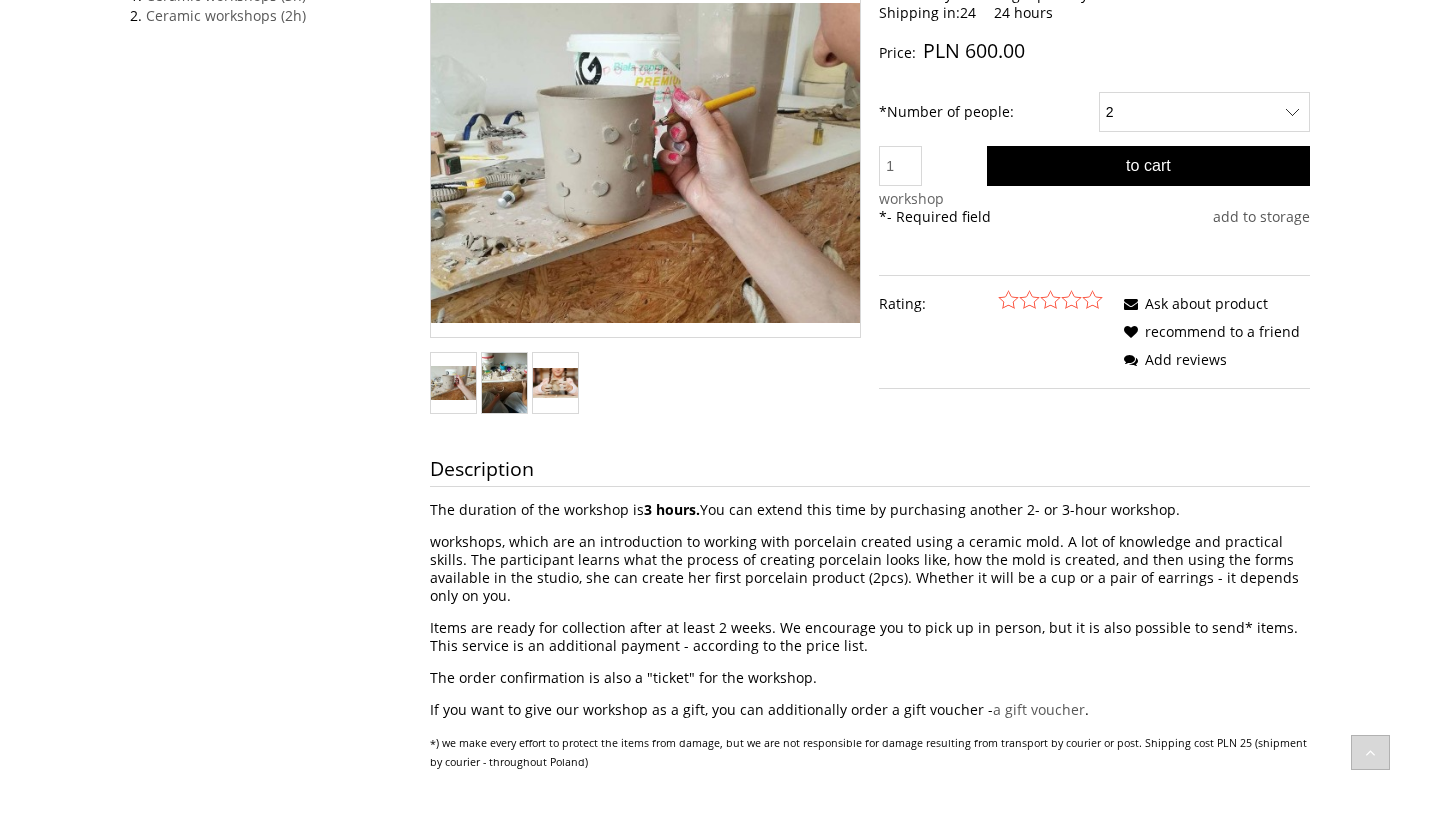 scroll, scrollTop: 474, scrollLeft: 0, axis: vertical 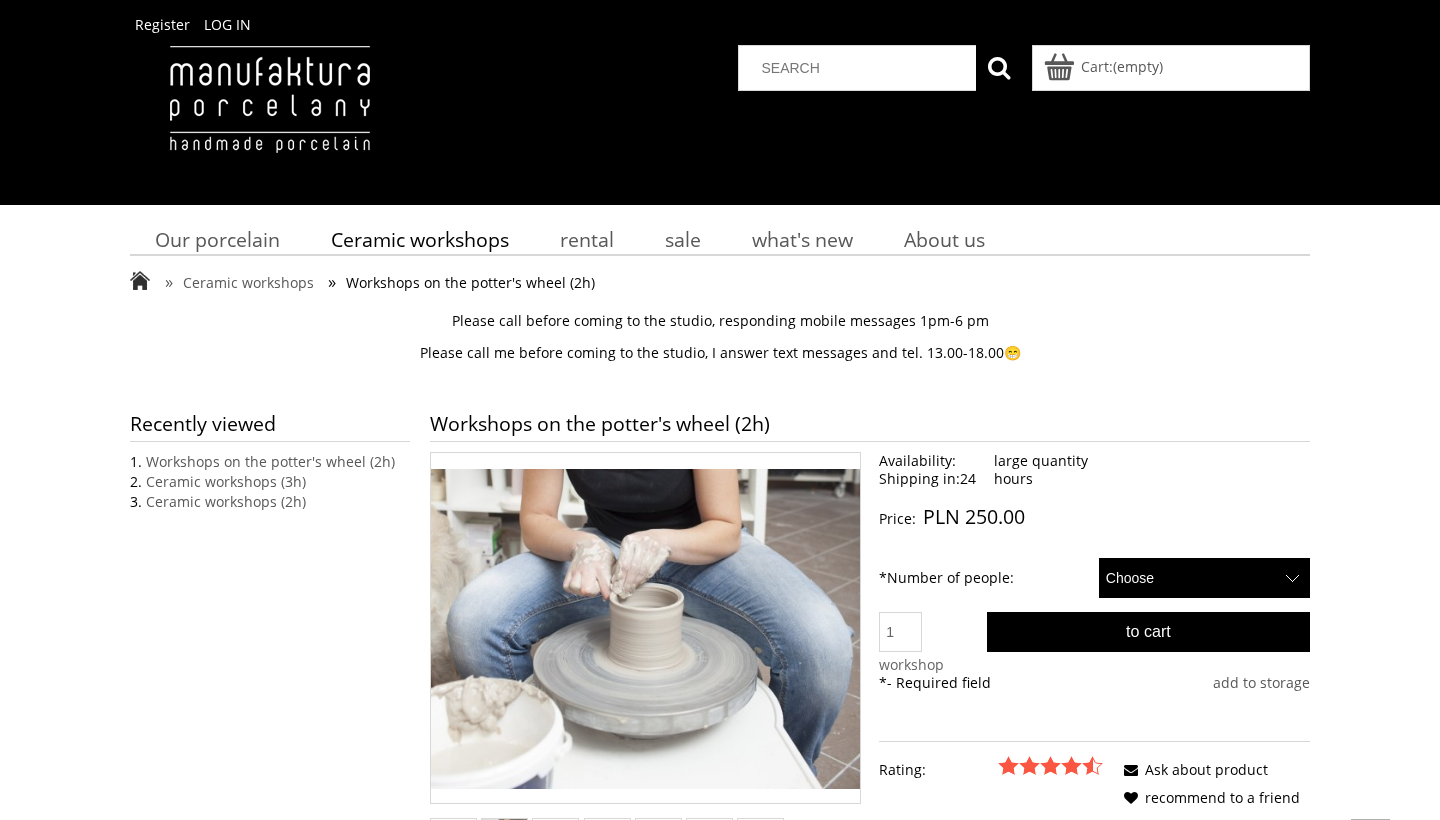 select on "51" 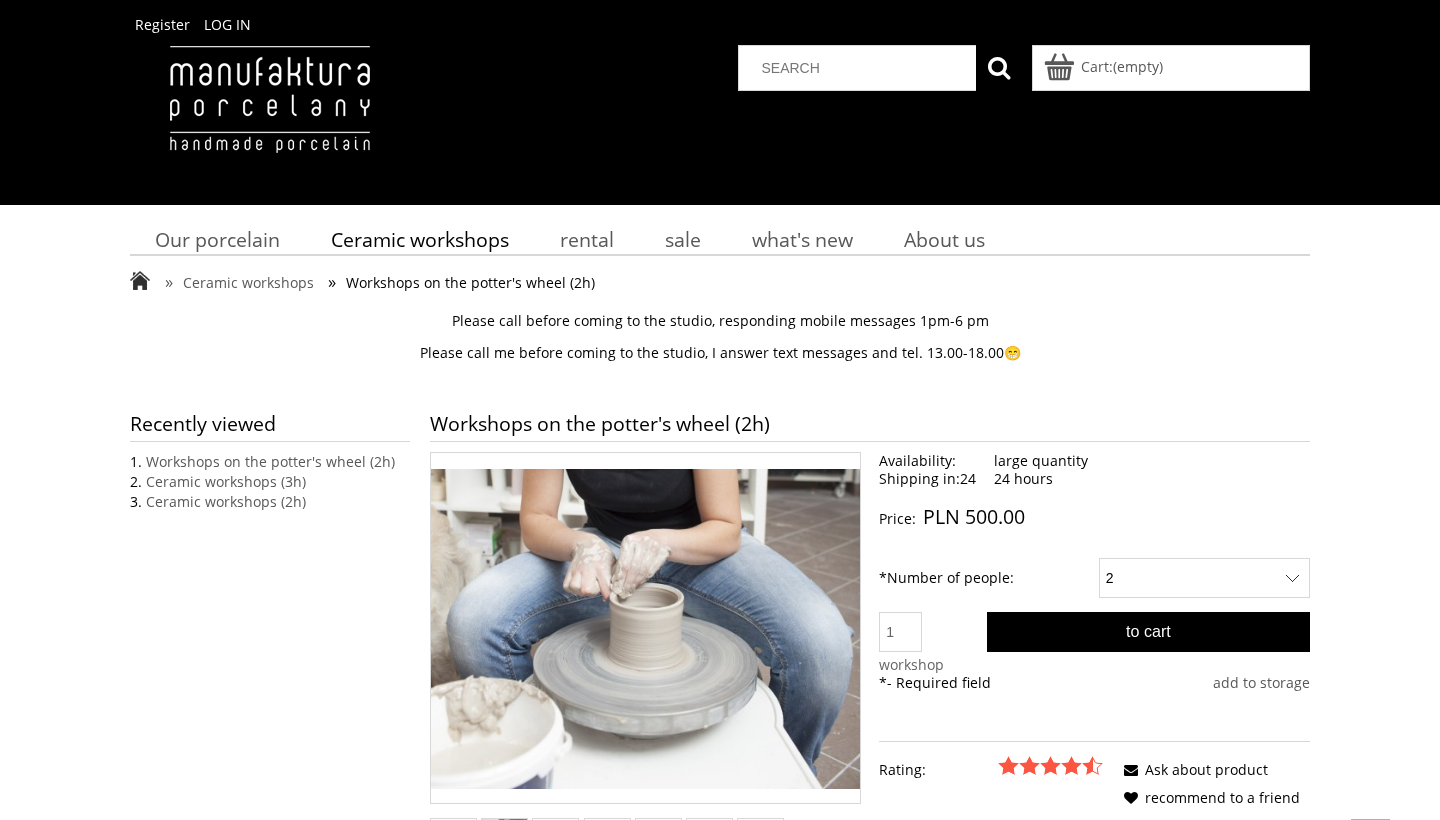 click on "*  Number of people:" at bounding box center (946, 578) 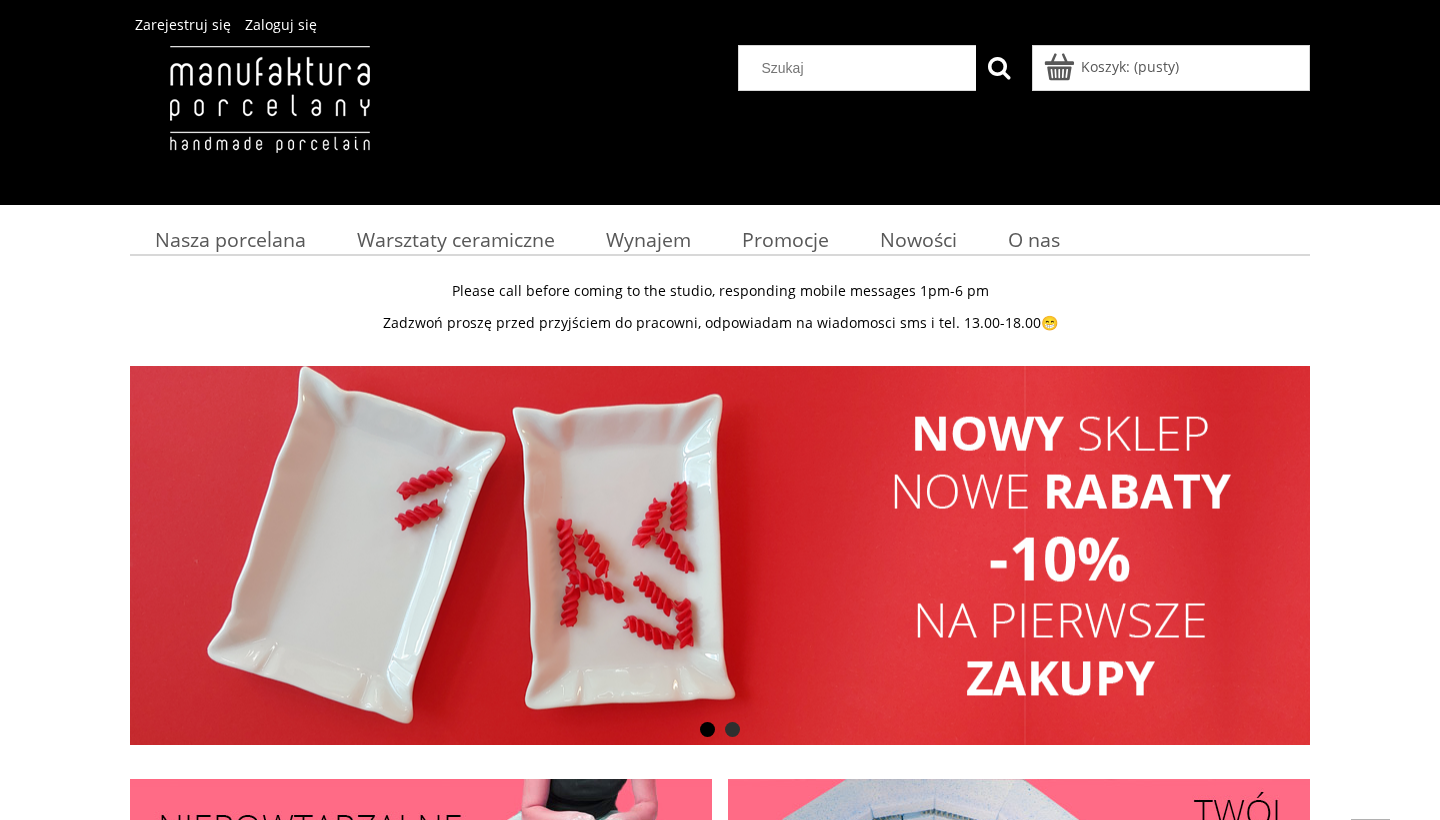 scroll, scrollTop: 0, scrollLeft: 0, axis: both 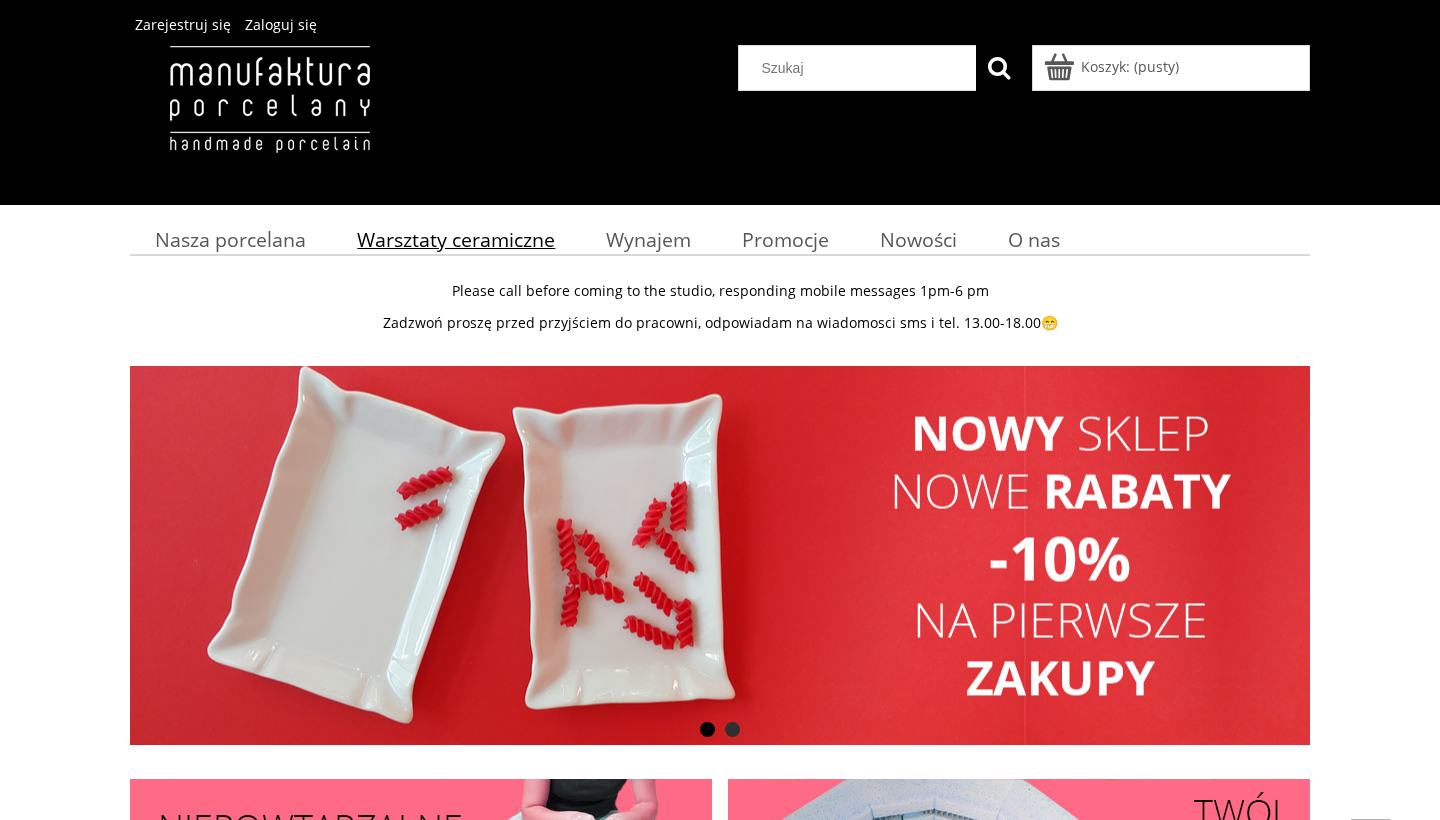 click on "Warsztaty ceramiczne" at bounding box center (456, 239) 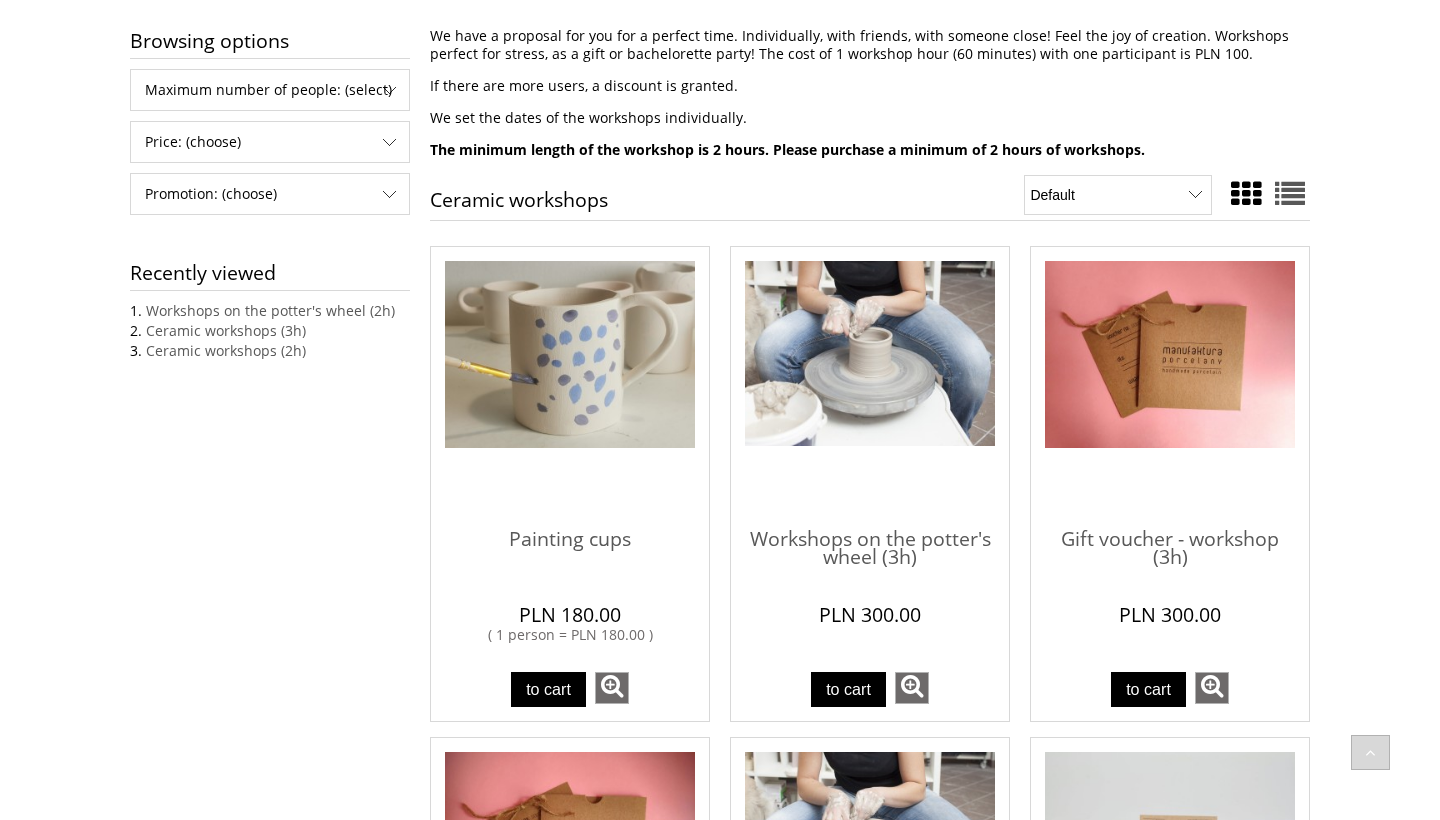 scroll, scrollTop: 336, scrollLeft: 0, axis: vertical 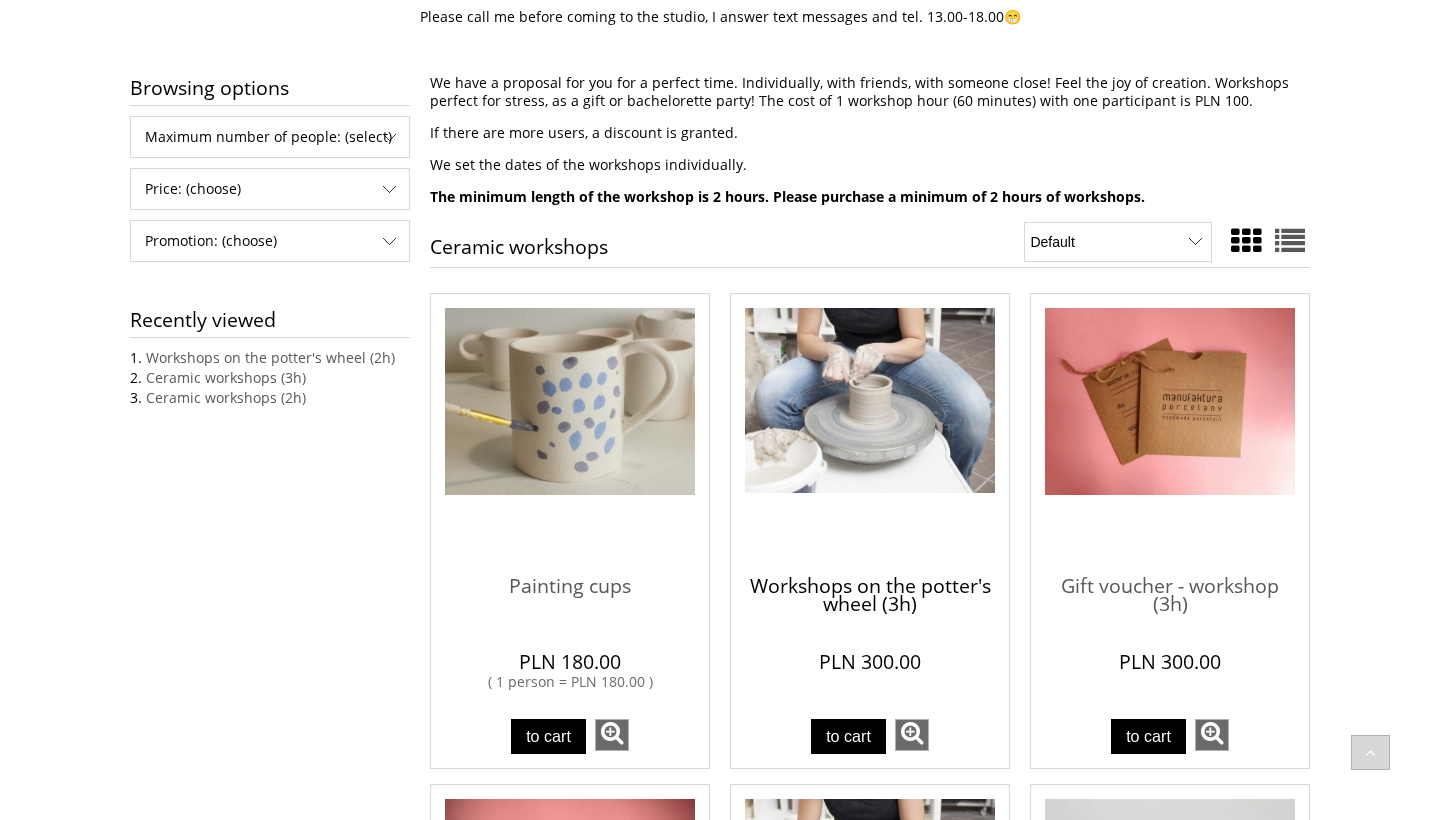 click on "Workshops on the potter's wheel (3h)" at bounding box center (870, 588) 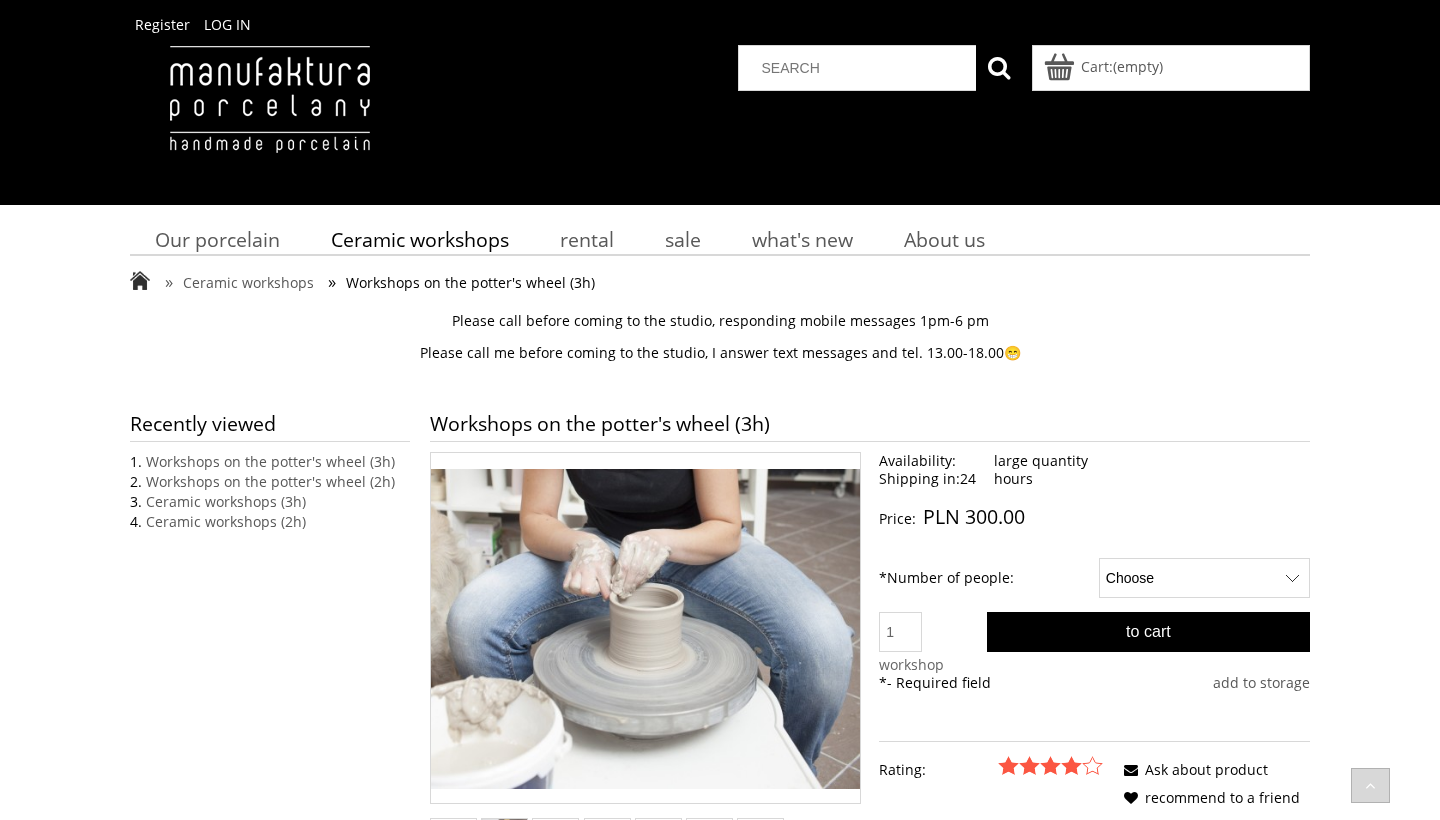 scroll, scrollTop: 0, scrollLeft: 0, axis: both 